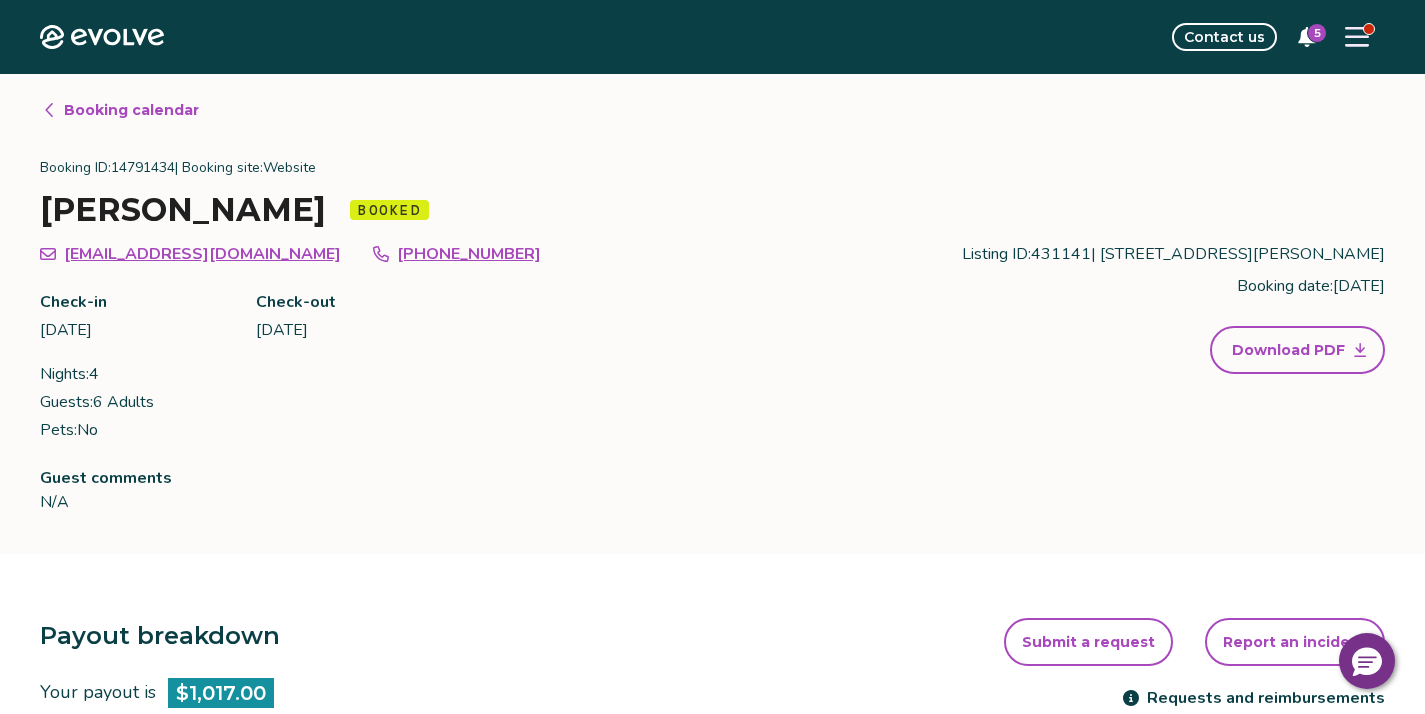 scroll, scrollTop: 0, scrollLeft: 0, axis: both 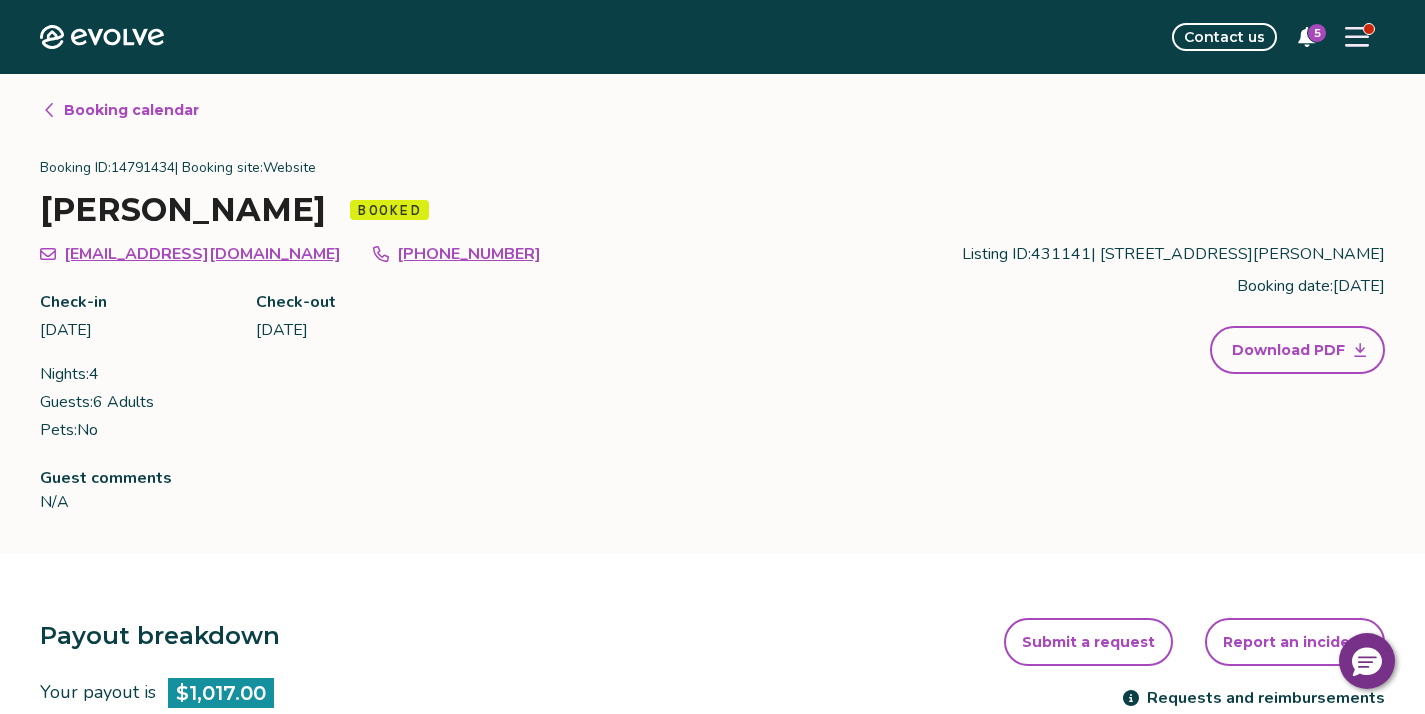click on "Booking calendar" at bounding box center (131, 110) 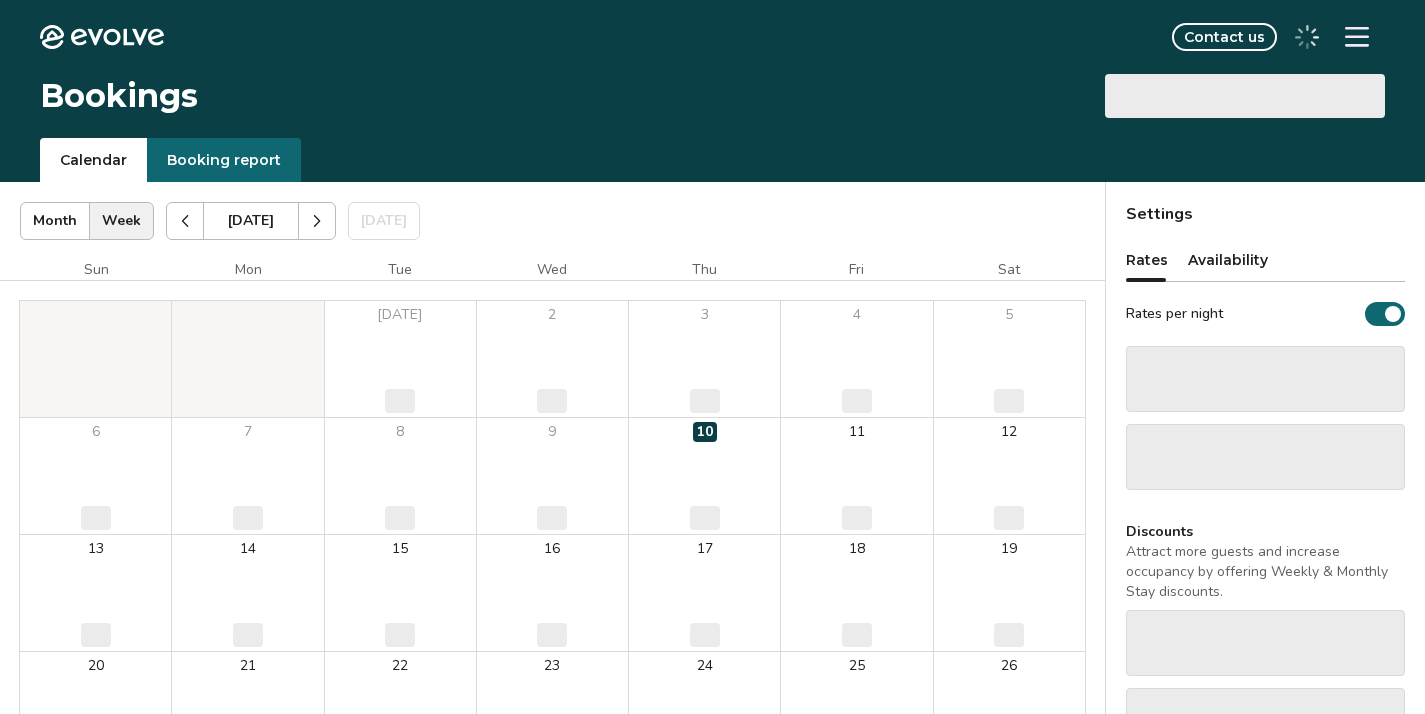 scroll, scrollTop: 0, scrollLeft: 0, axis: both 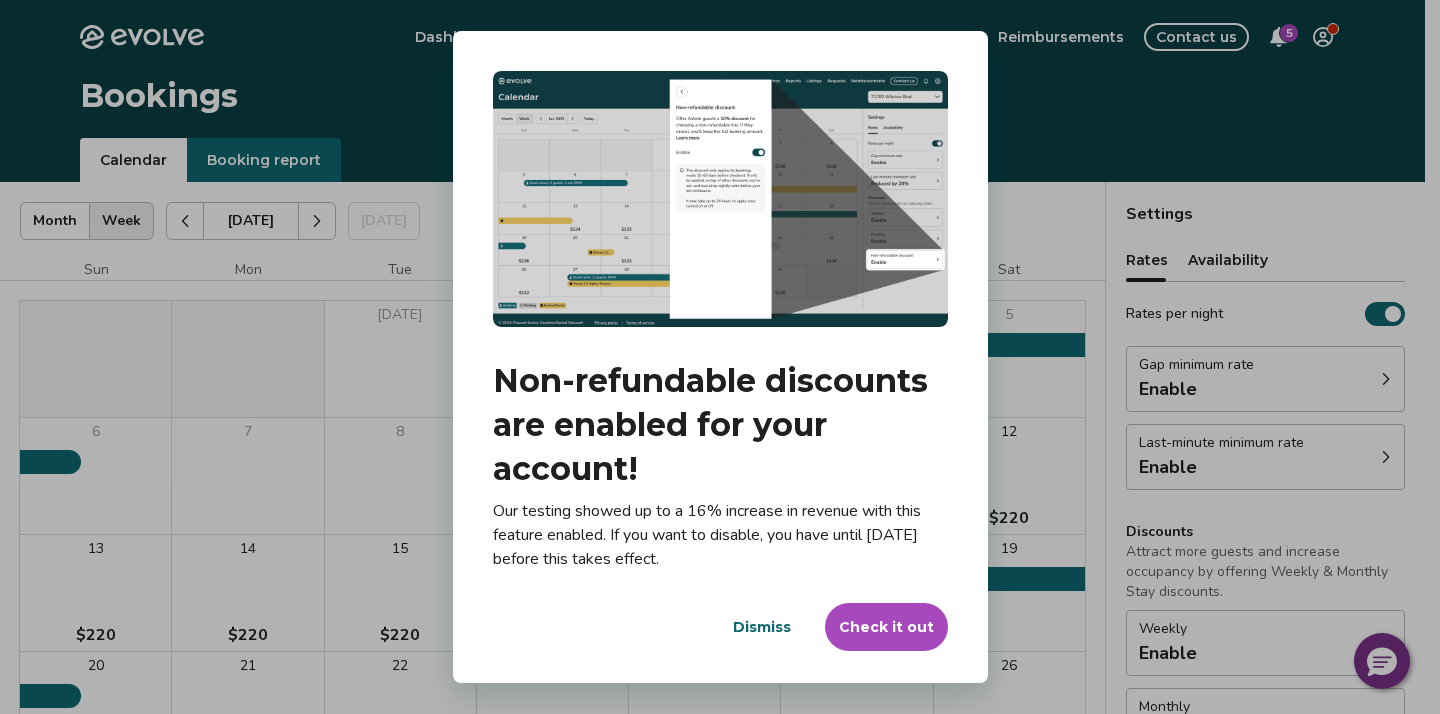 click on "Dialog Non-refundable discounts are enabled for your account! Our testing showed up to a 16% increase in revenue with this feature enabled. If you want to disable, you have until July 16th before this takes effect. Dismiss Check it out" at bounding box center [720, 357] 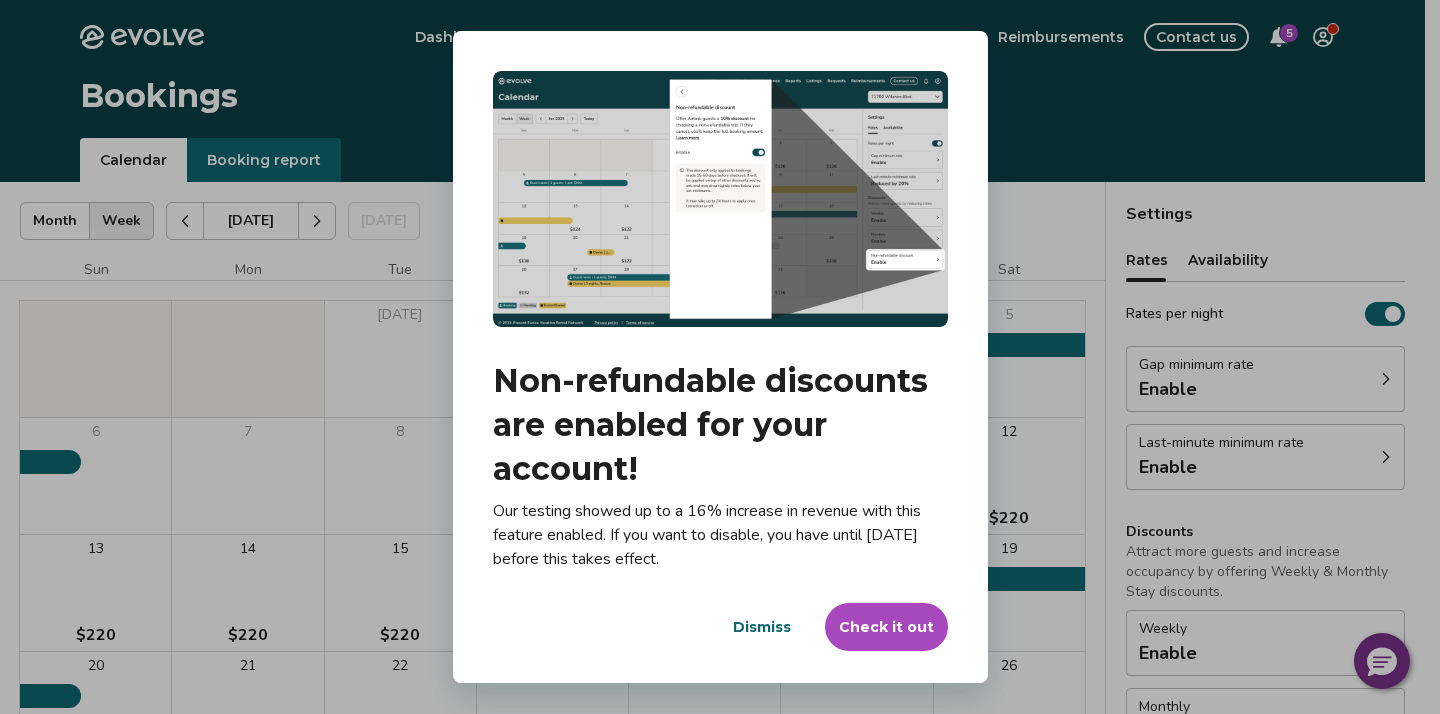 click on "Dialog Non-refundable discounts are enabled for your account! Our testing showed up to a 16% increase in revenue with this feature enabled. If you want to disable, you have until July 16th before this takes effect. Dismiss Check it out" at bounding box center [720, 357] 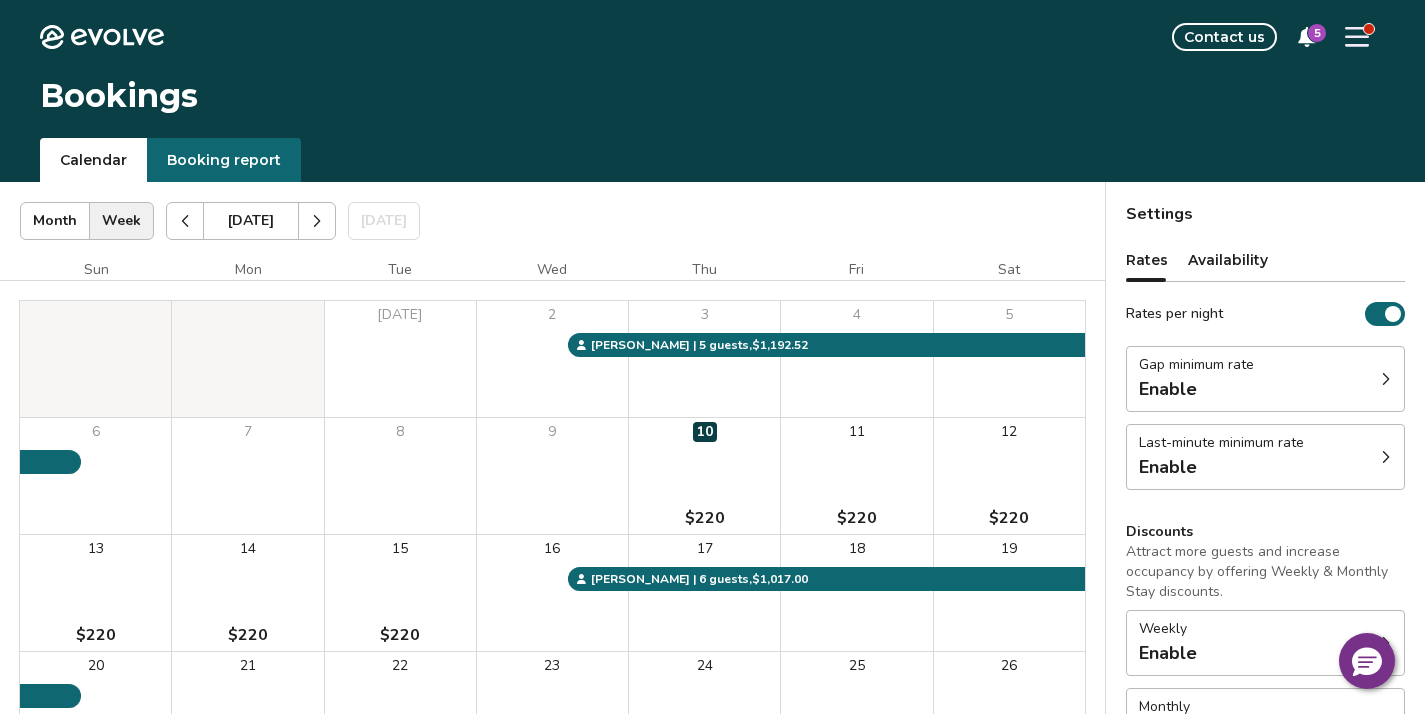 click 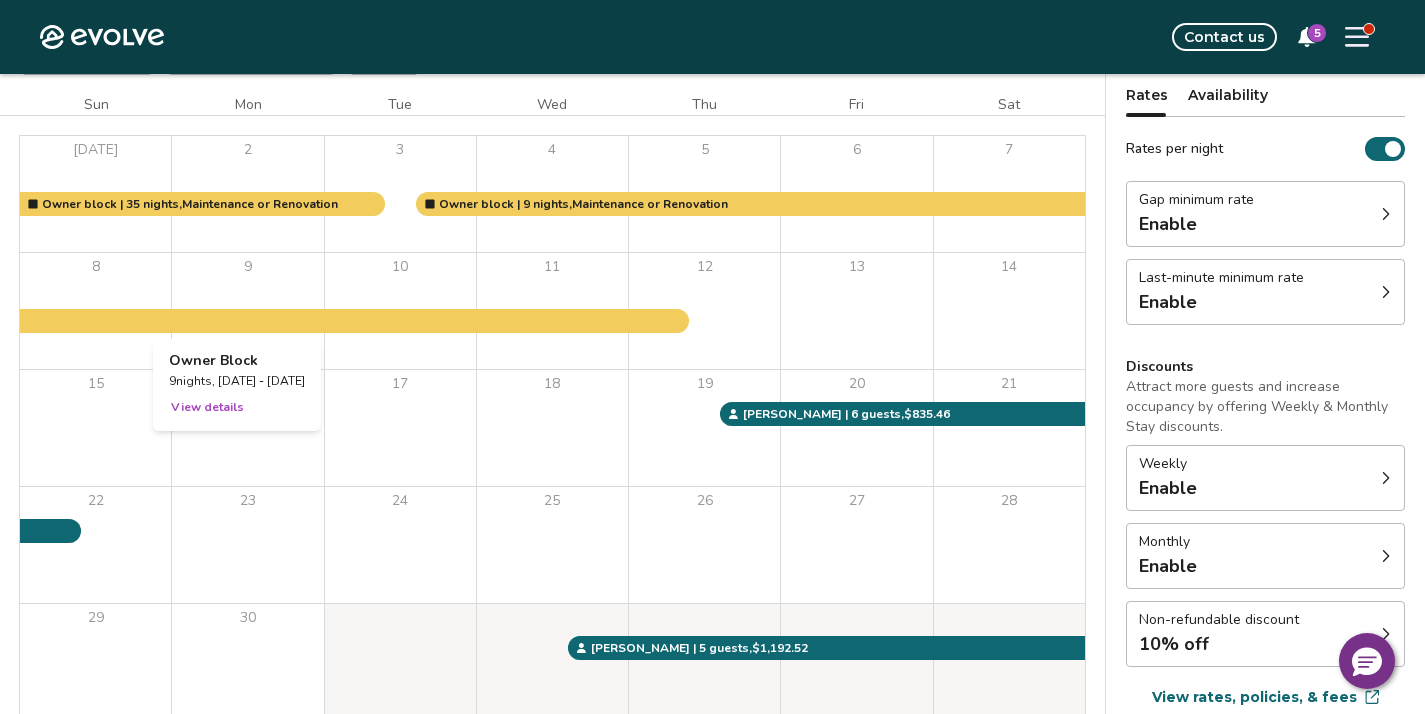 scroll, scrollTop: 163, scrollLeft: 0, axis: vertical 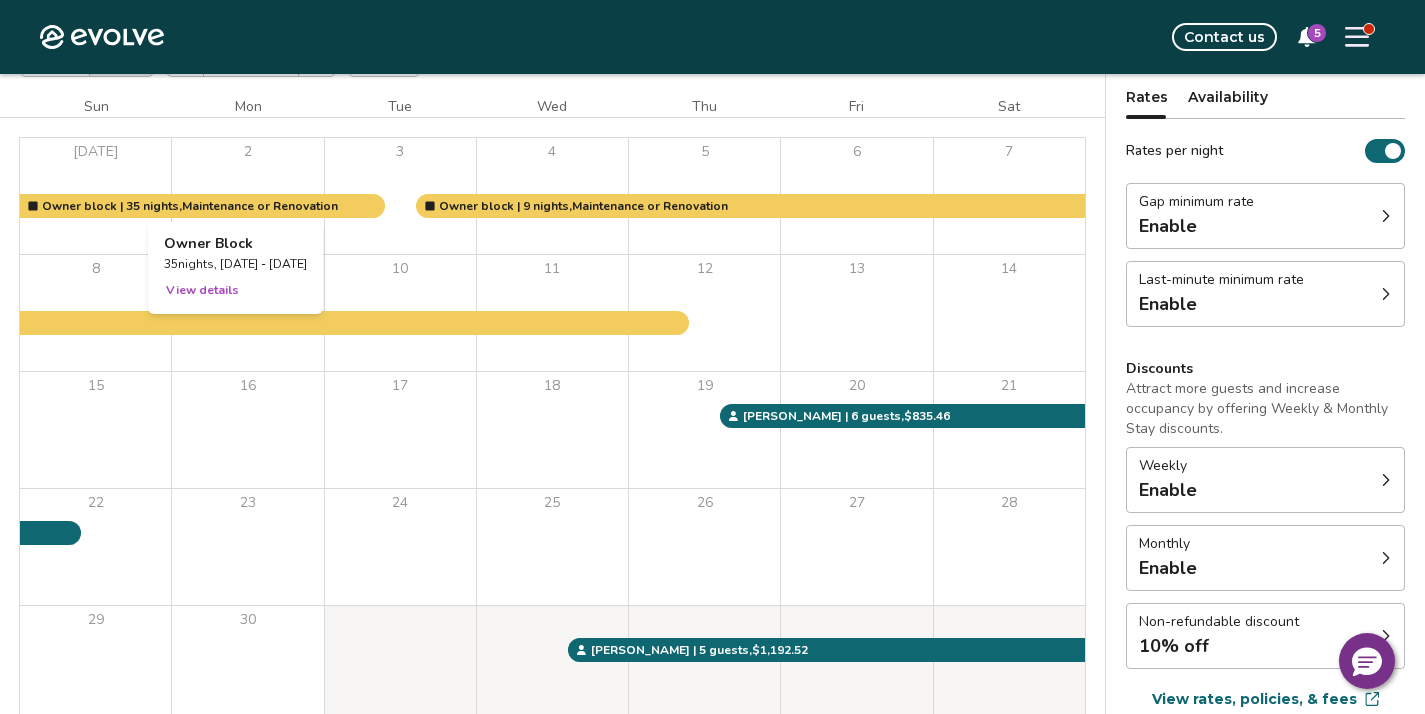 click at bounding box center [247, 196] 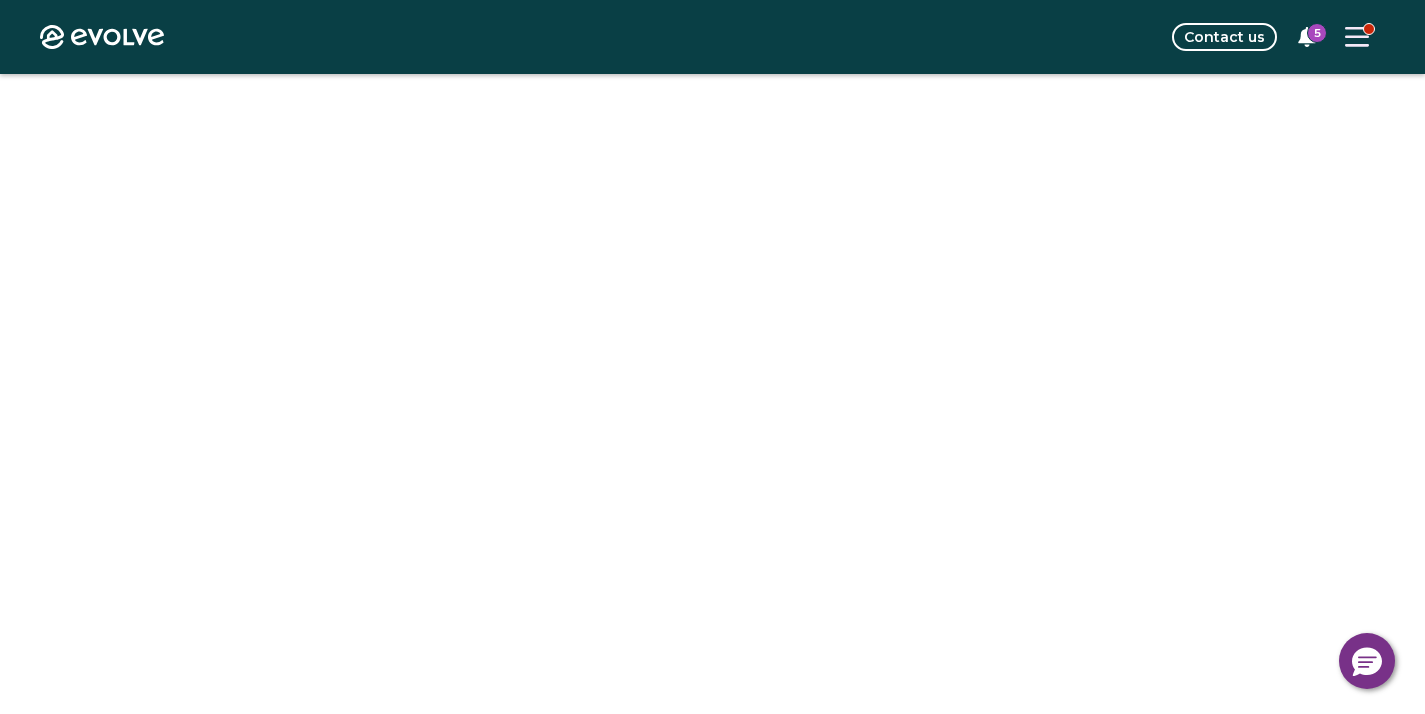 click at bounding box center (712, 351) 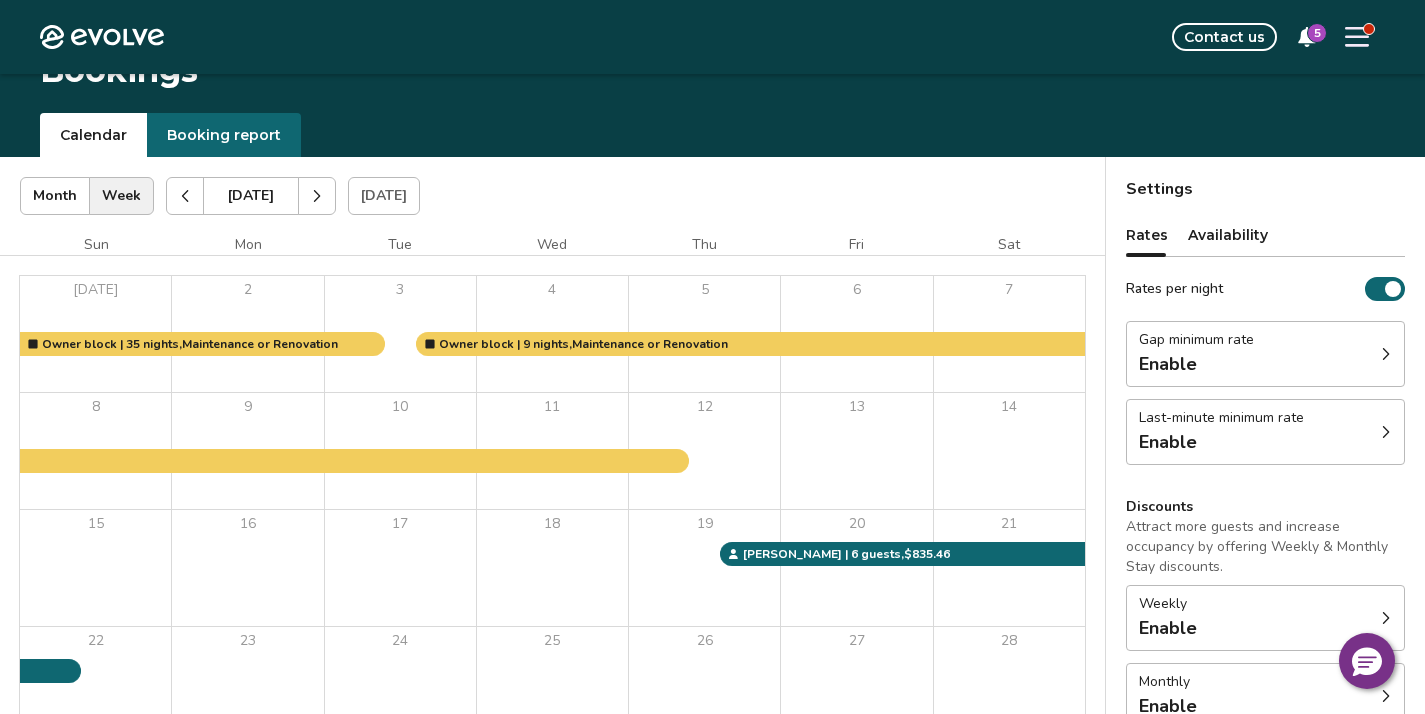 scroll, scrollTop: 18, scrollLeft: 0, axis: vertical 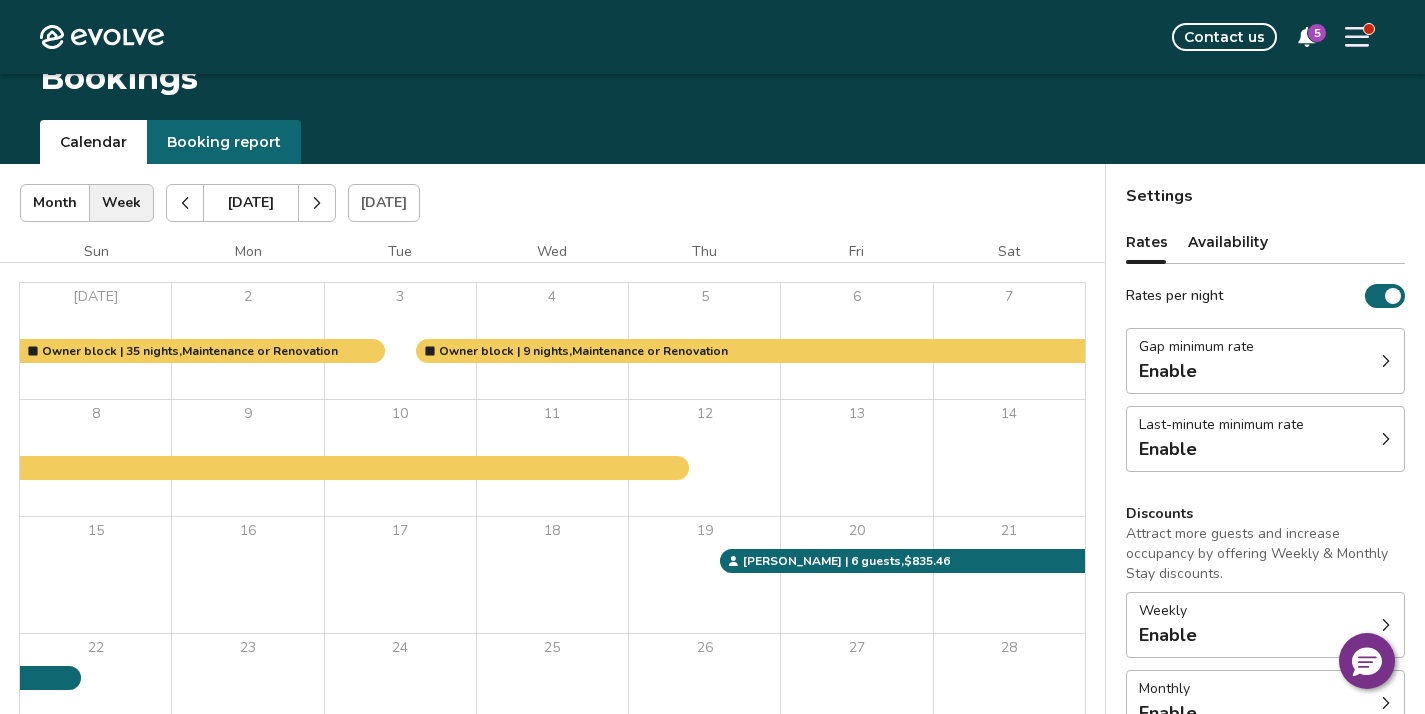 click on "Rates per night" at bounding box center (1174, 296) 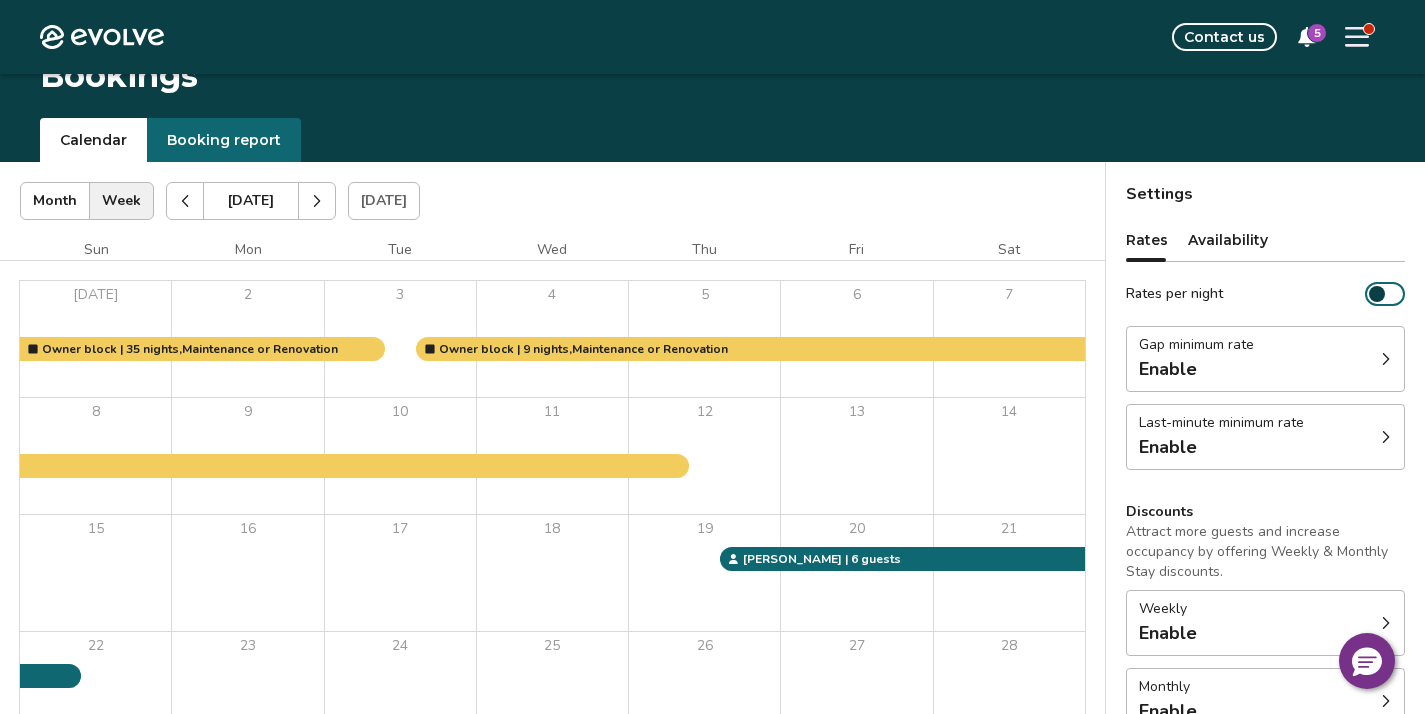 scroll, scrollTop: 0, scrollLeft: 0, axis: both 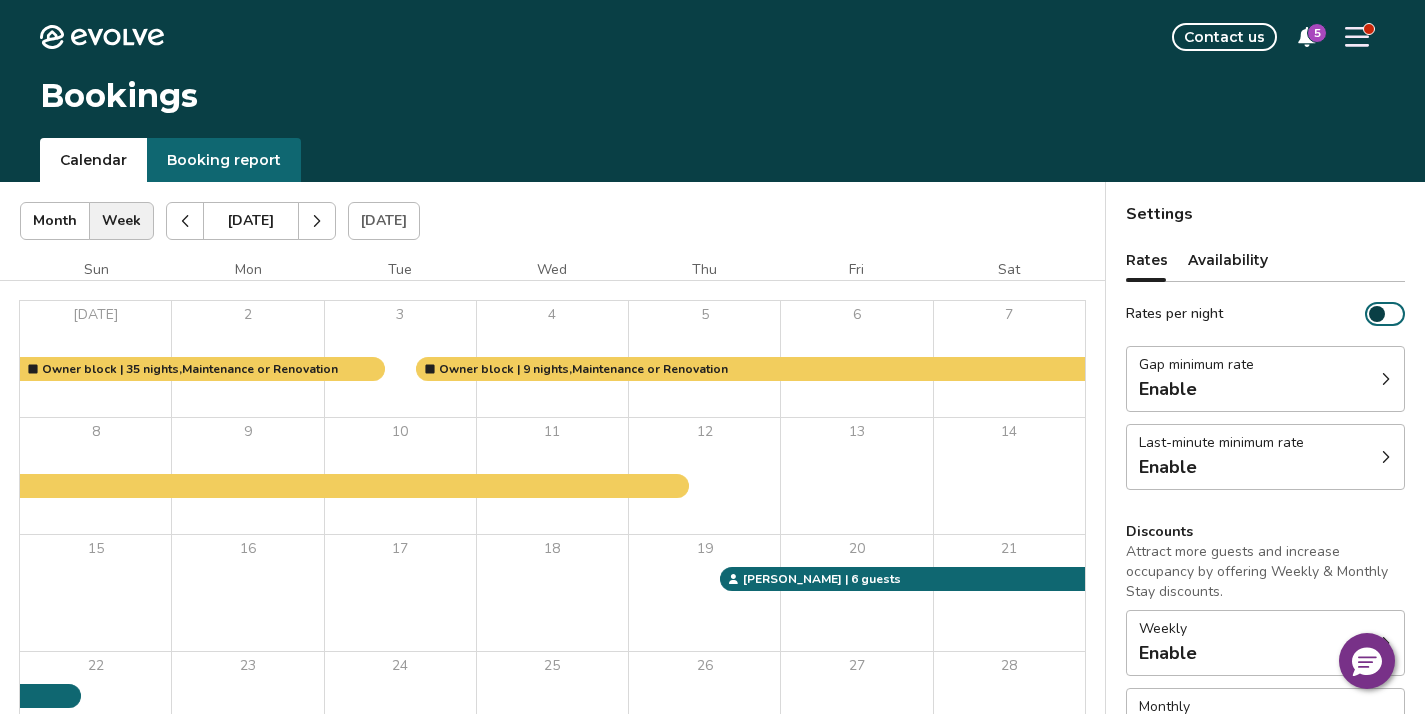 click on "Rates" at bounding box center (1147, 260) 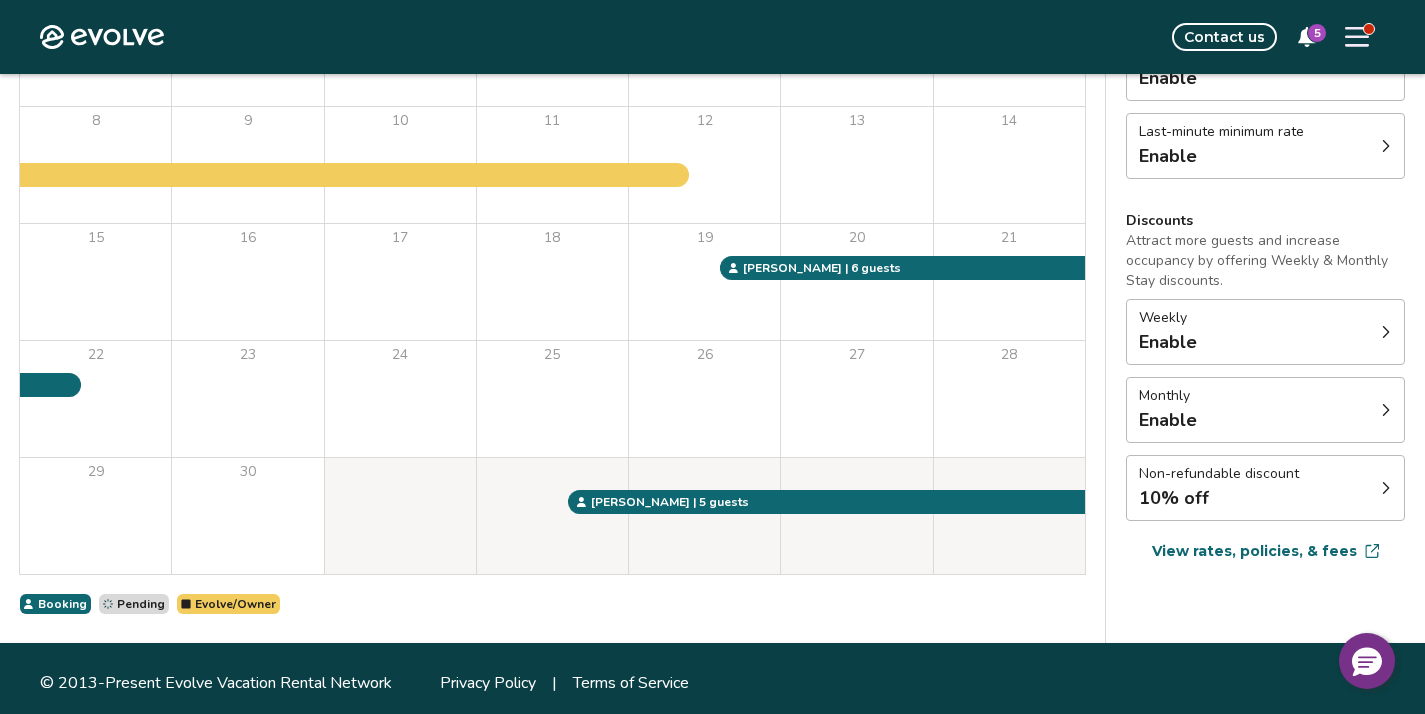 scroll, scrollTop: 320, scrollLeft: 0, axis: vertical 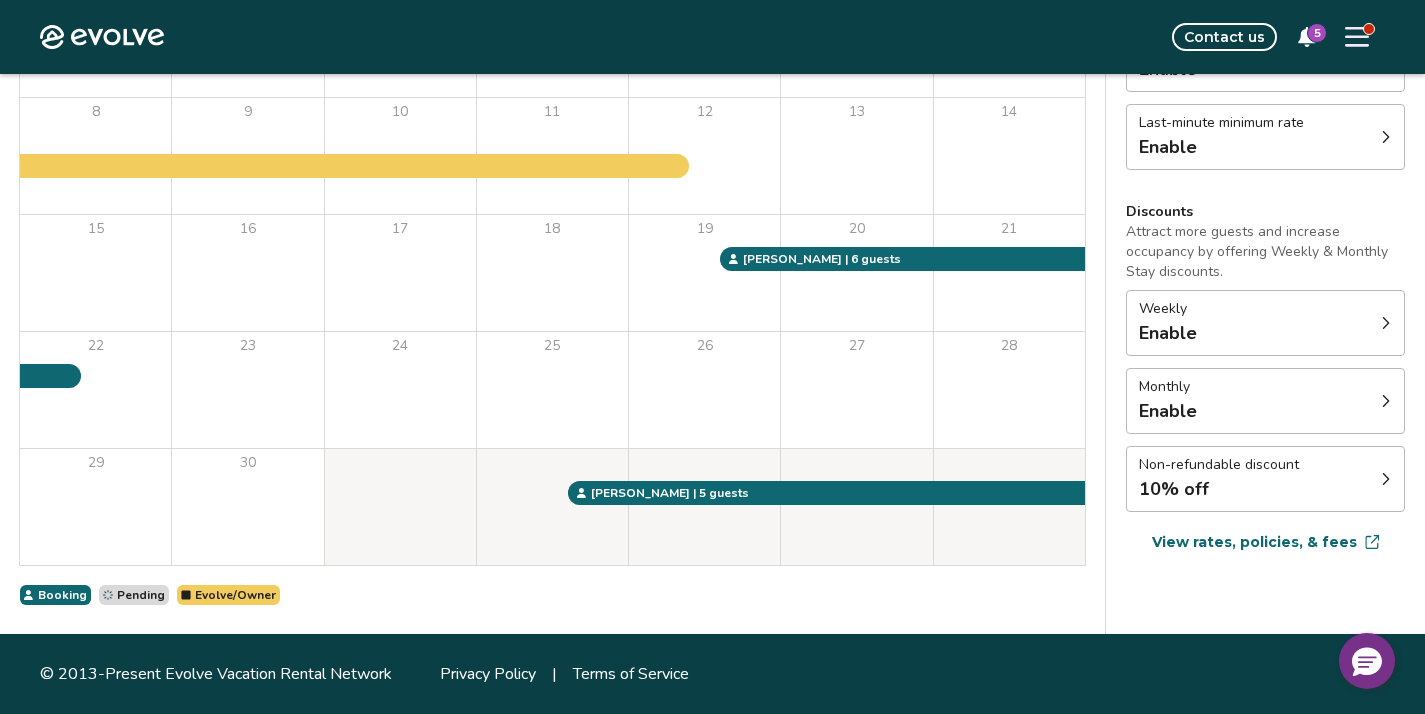 click on "View rates, policies, & fees" at bounding box center [1254, 542] 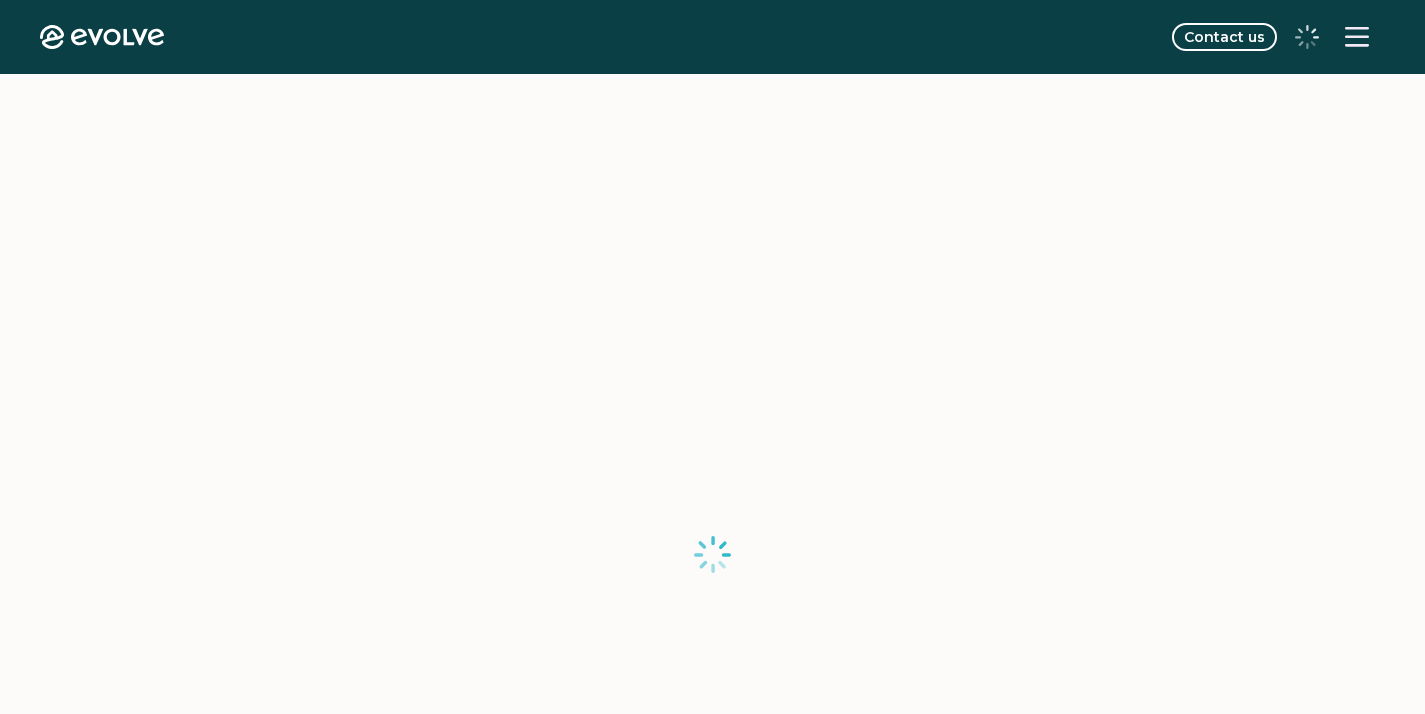 scroll, scrollTop: 0, scrollLeft: 0, axis: both 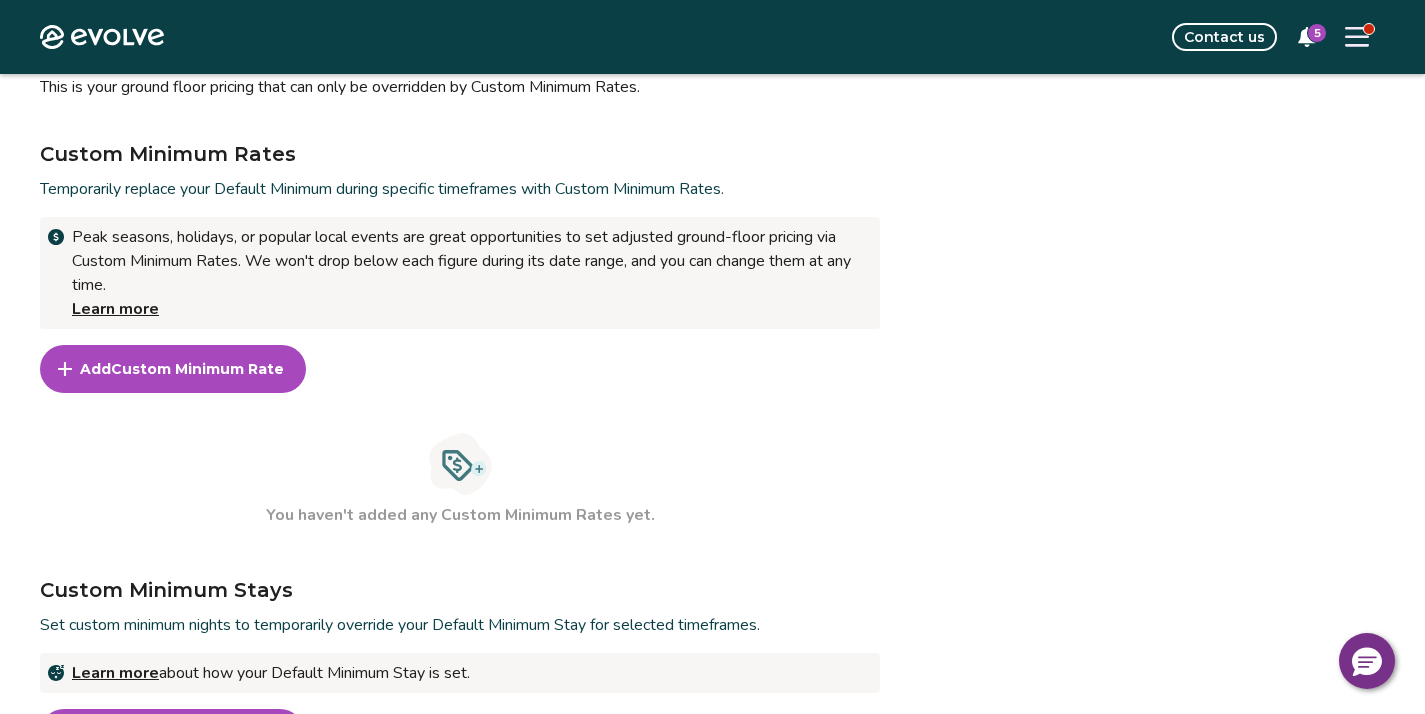 click on "5" at bounding box center [1317, 33] 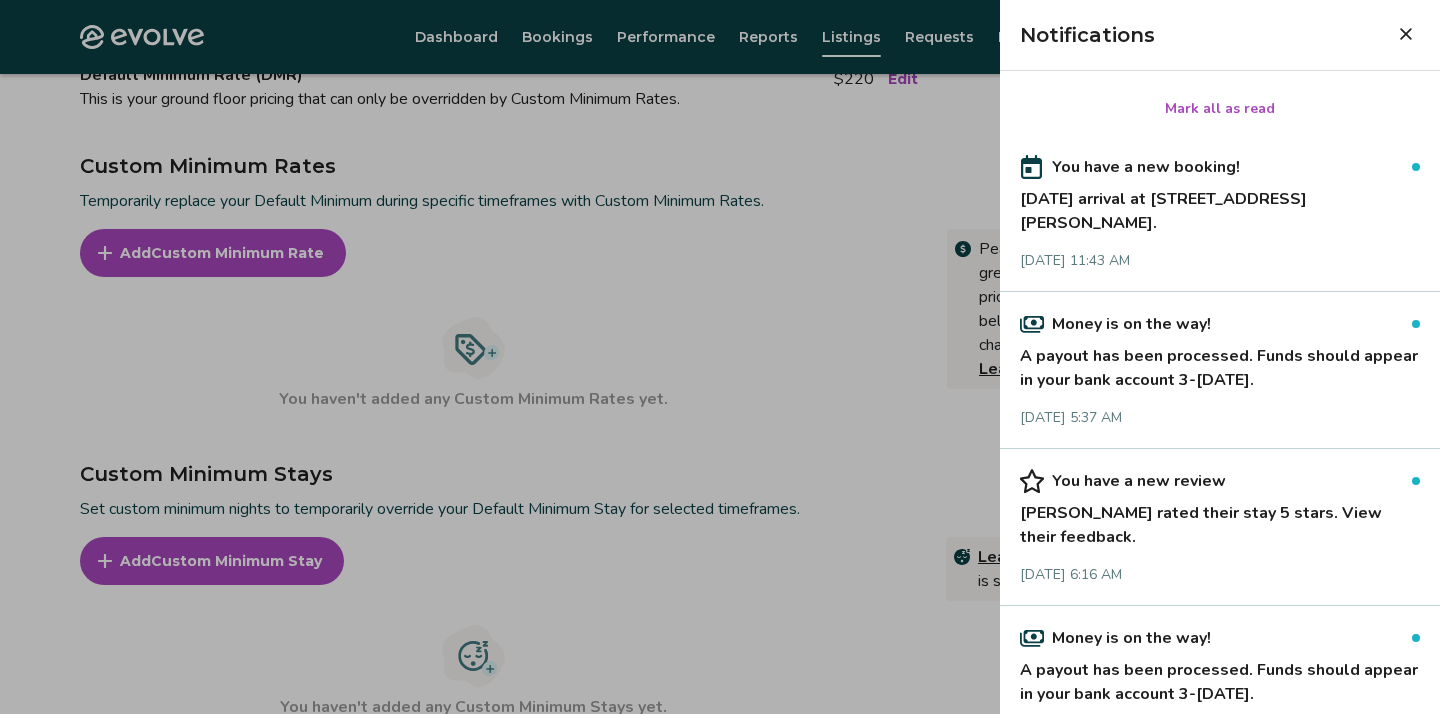 click on "[DATE] arrival at [STREET_ADDRESS][PERSON_NAME]." at bounding box center (1220, 207) 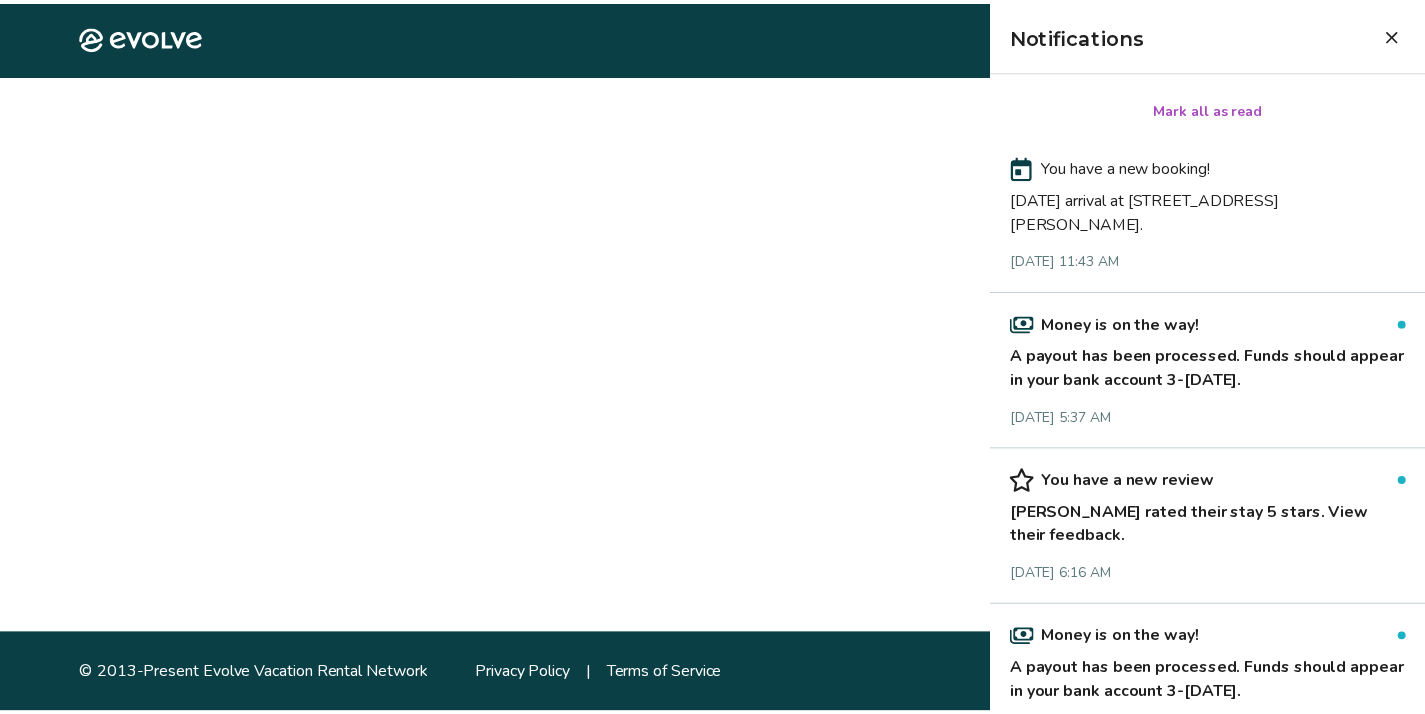 scroll, scrollTop: 0, scrollLeft: 0, axis: both 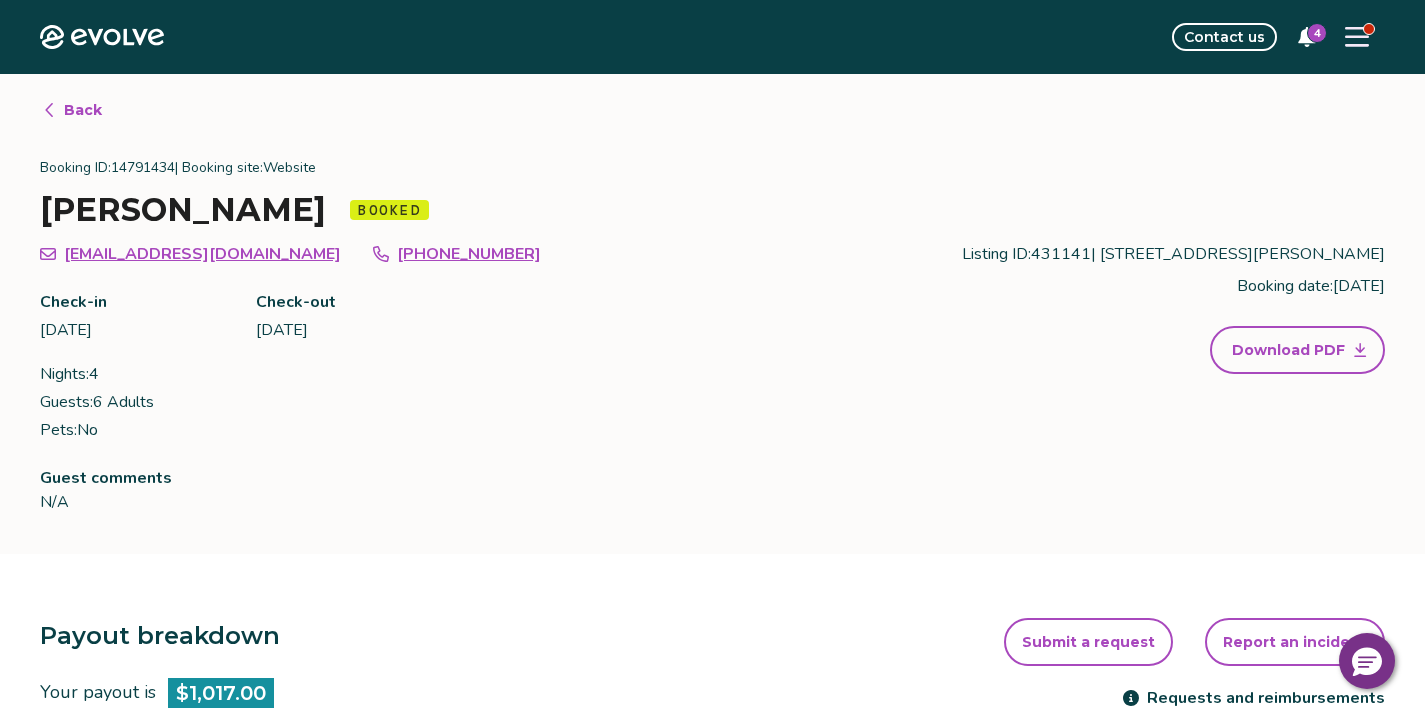 click 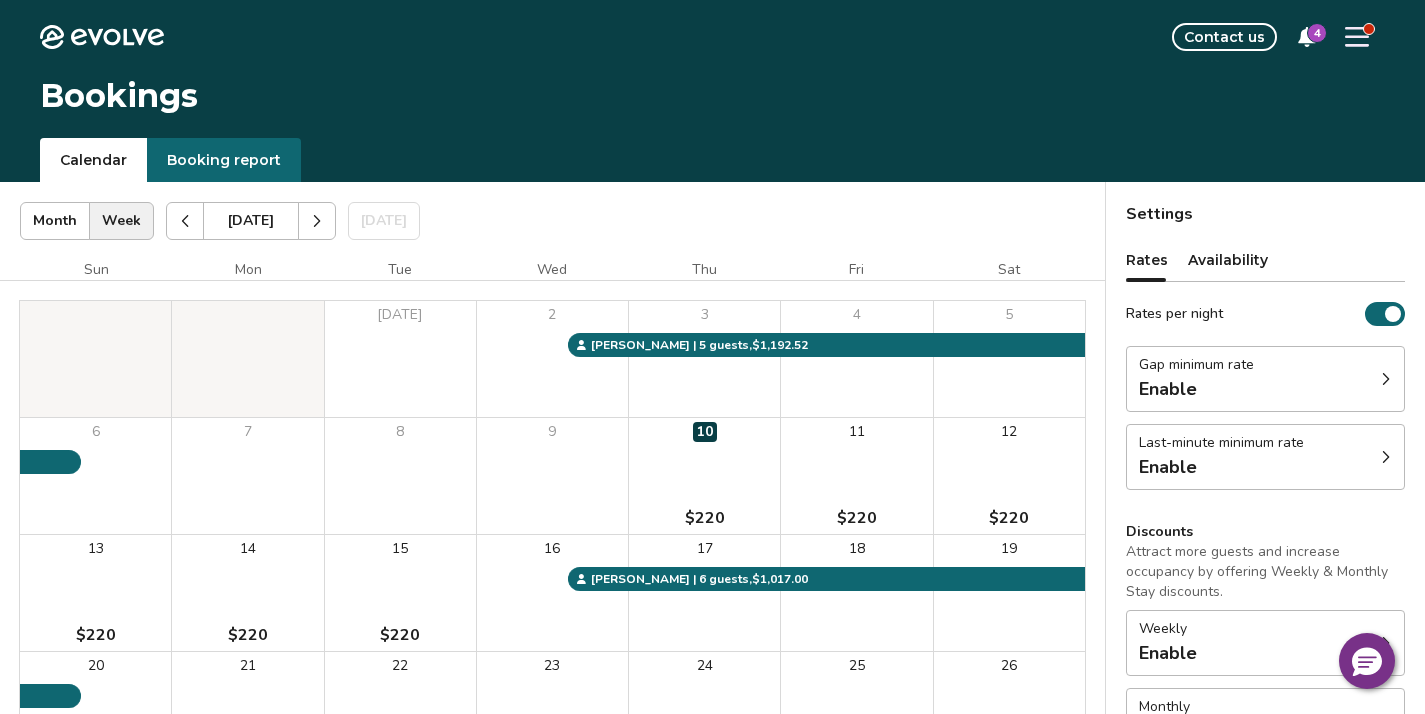click on "Bookings" at bounding box center (712, 106) 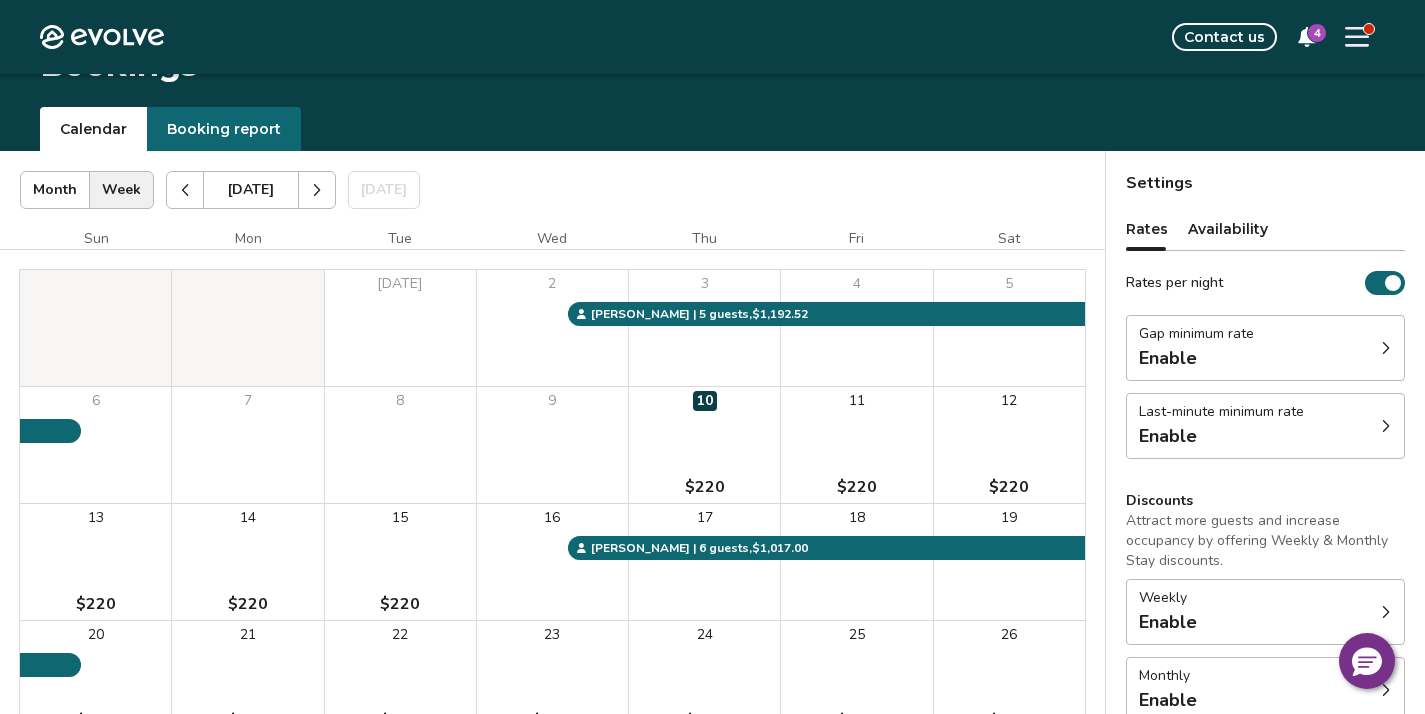 scroll, scrollTop: 38, scrollLeft: 0, axis: vertical 